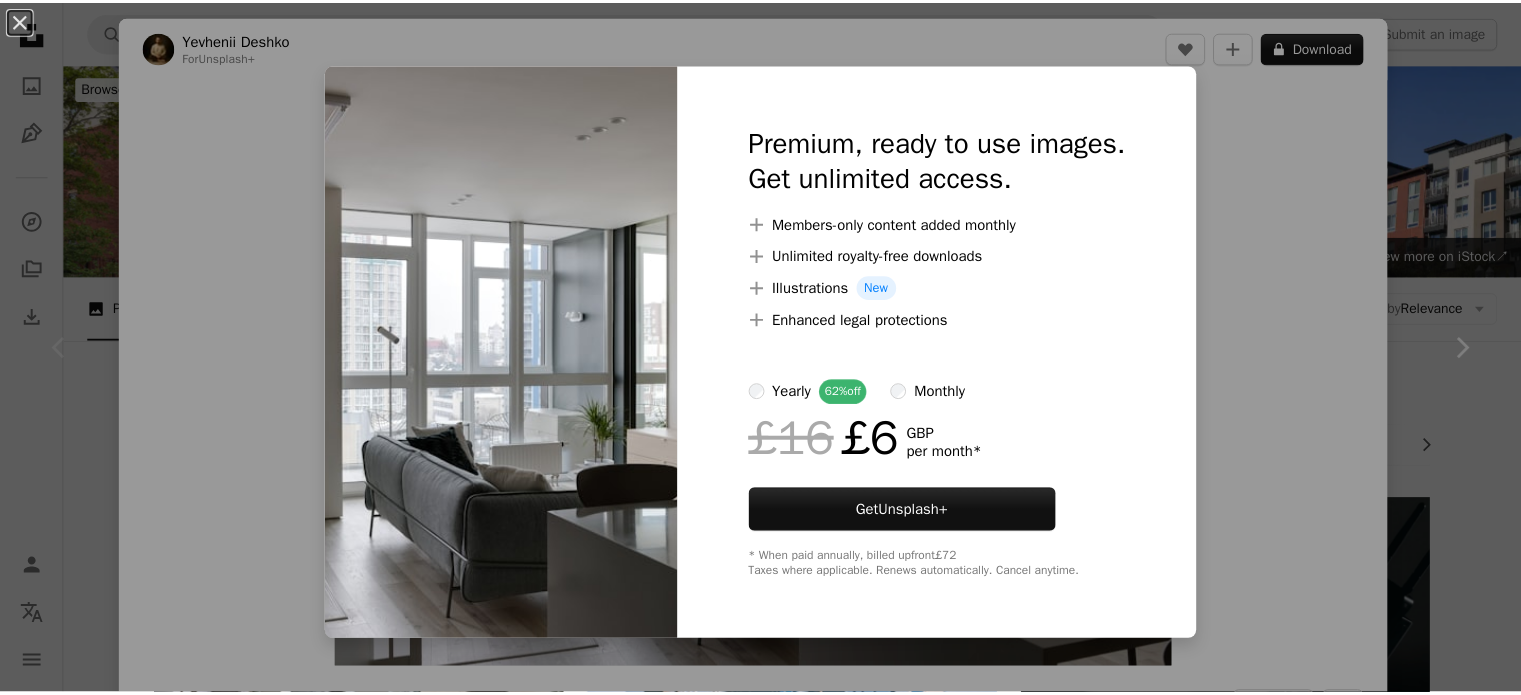 scroll, scrollTop: 300, scrollLeft: 0, axis: vertical 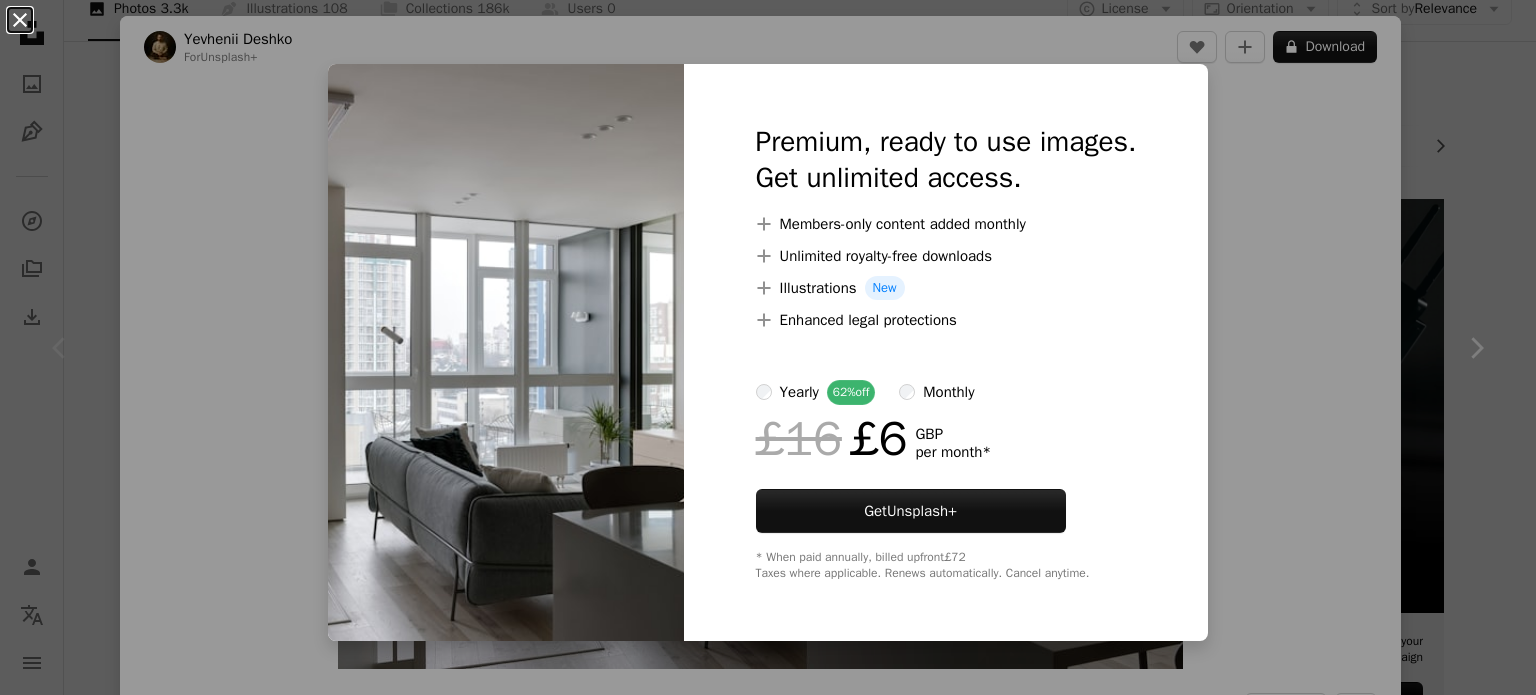 click on "An X shape" at bounding box center (20, 20) 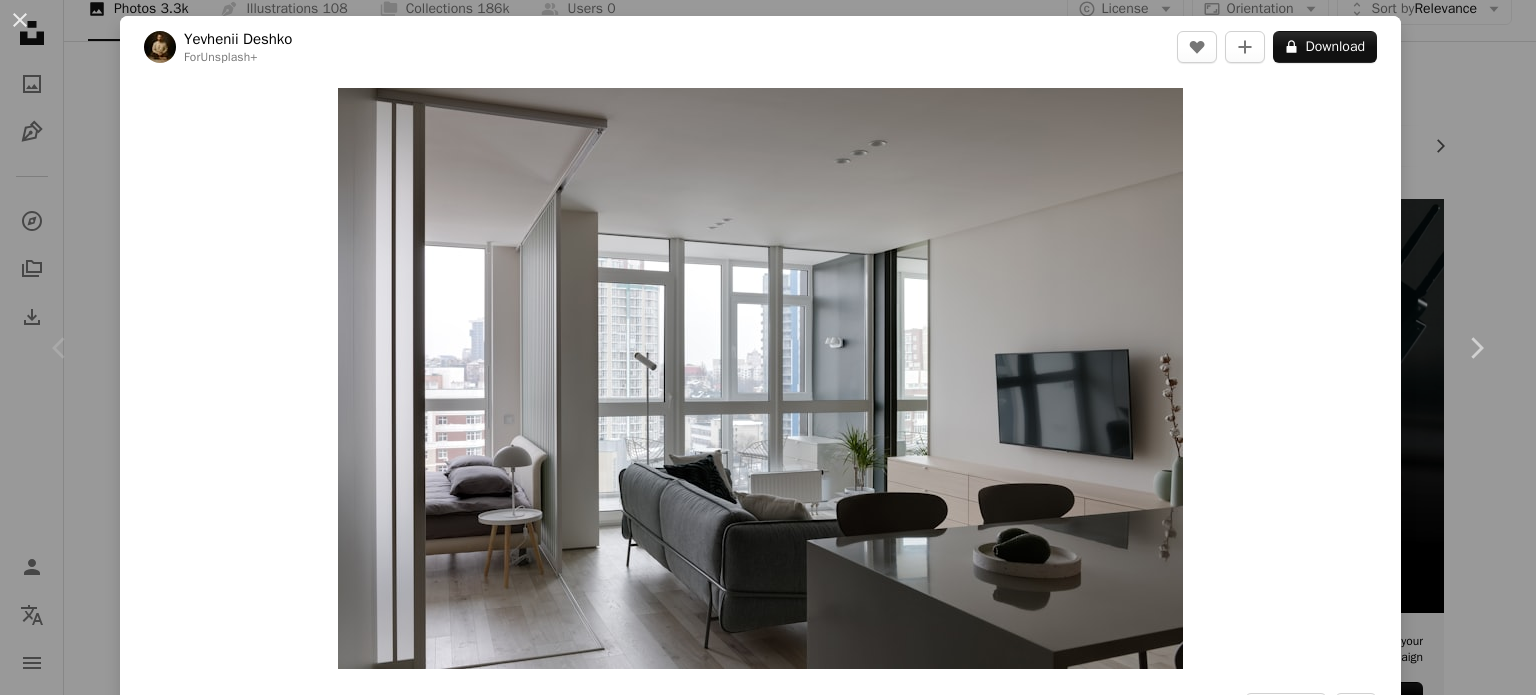 click on "An X shape" at bounding box center (20, 20) 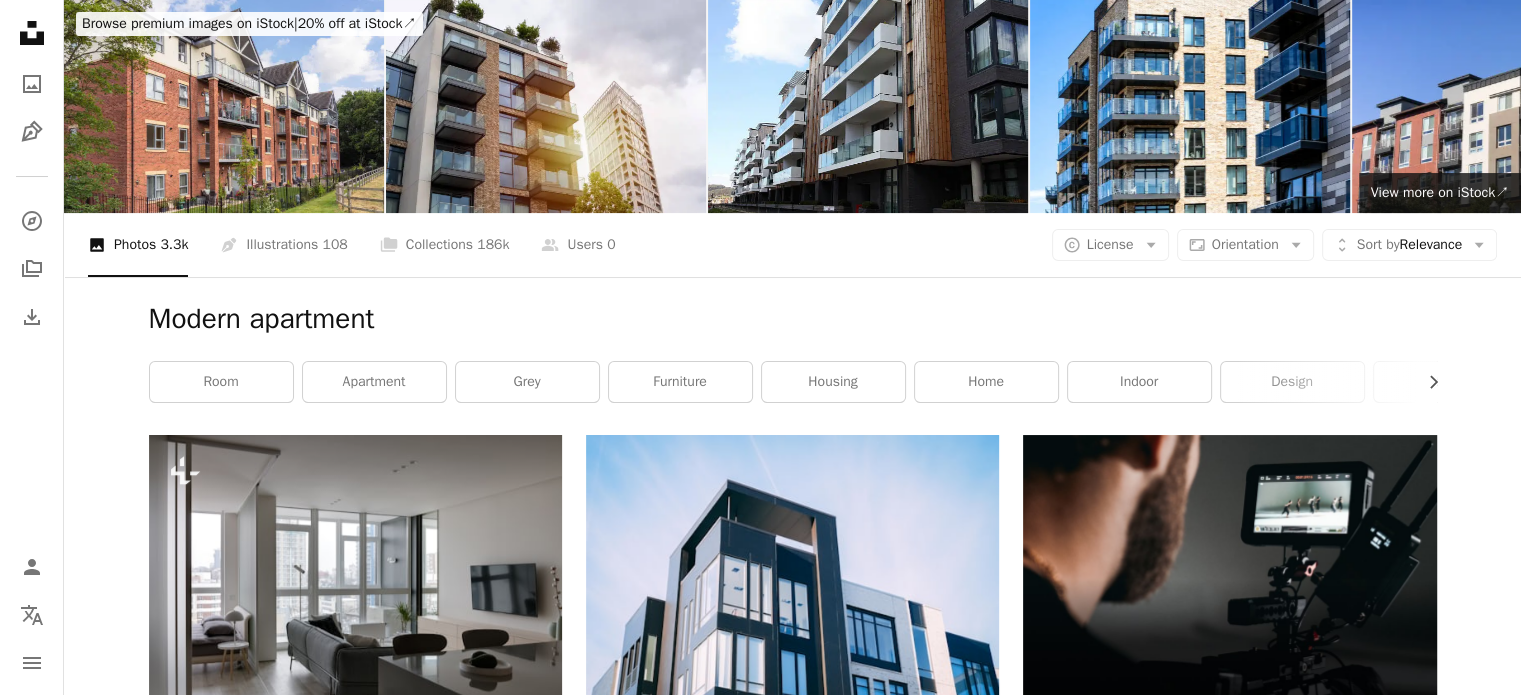 scroll, scrollTop: 0, scrollLeft: 0, axis: both 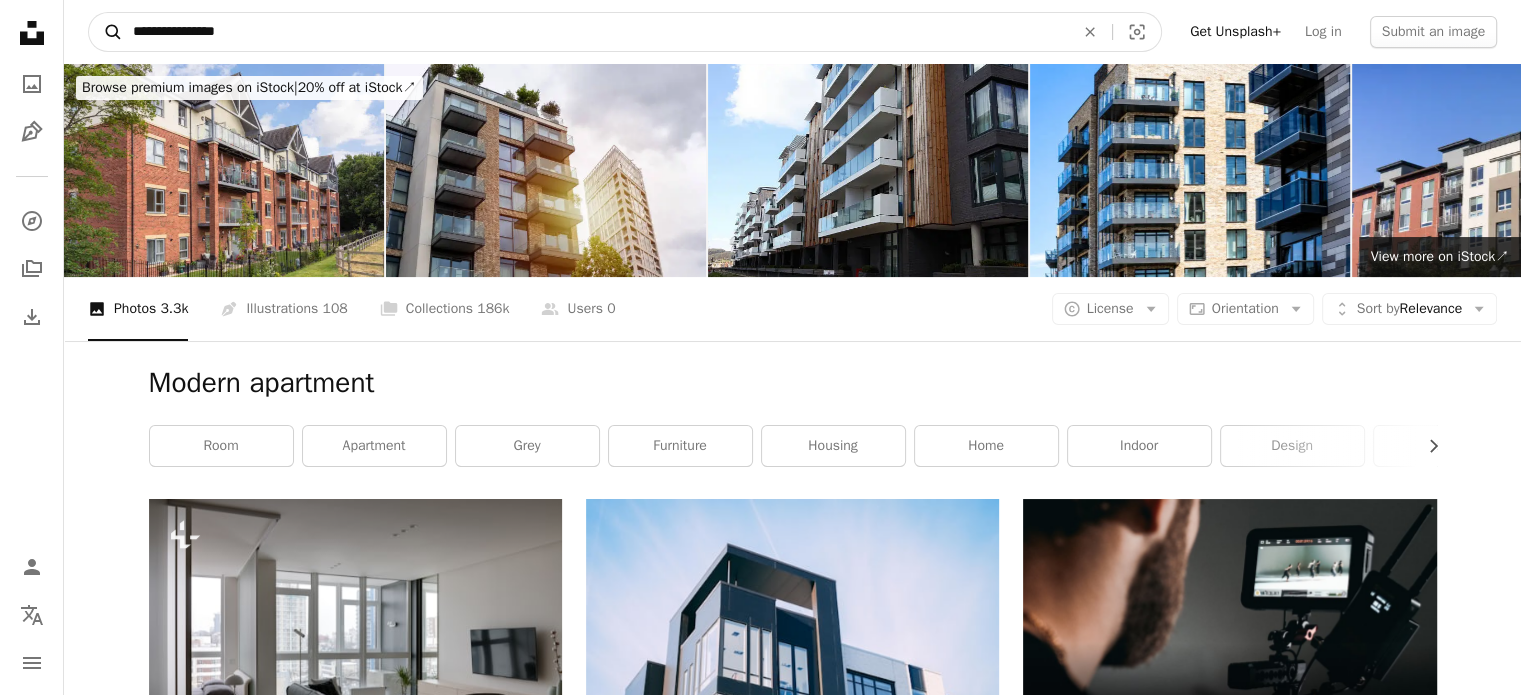 drag, startPoint x: 252, startPoint y: 31, endPoint x: 93, endPoint y: 31, distance: 159 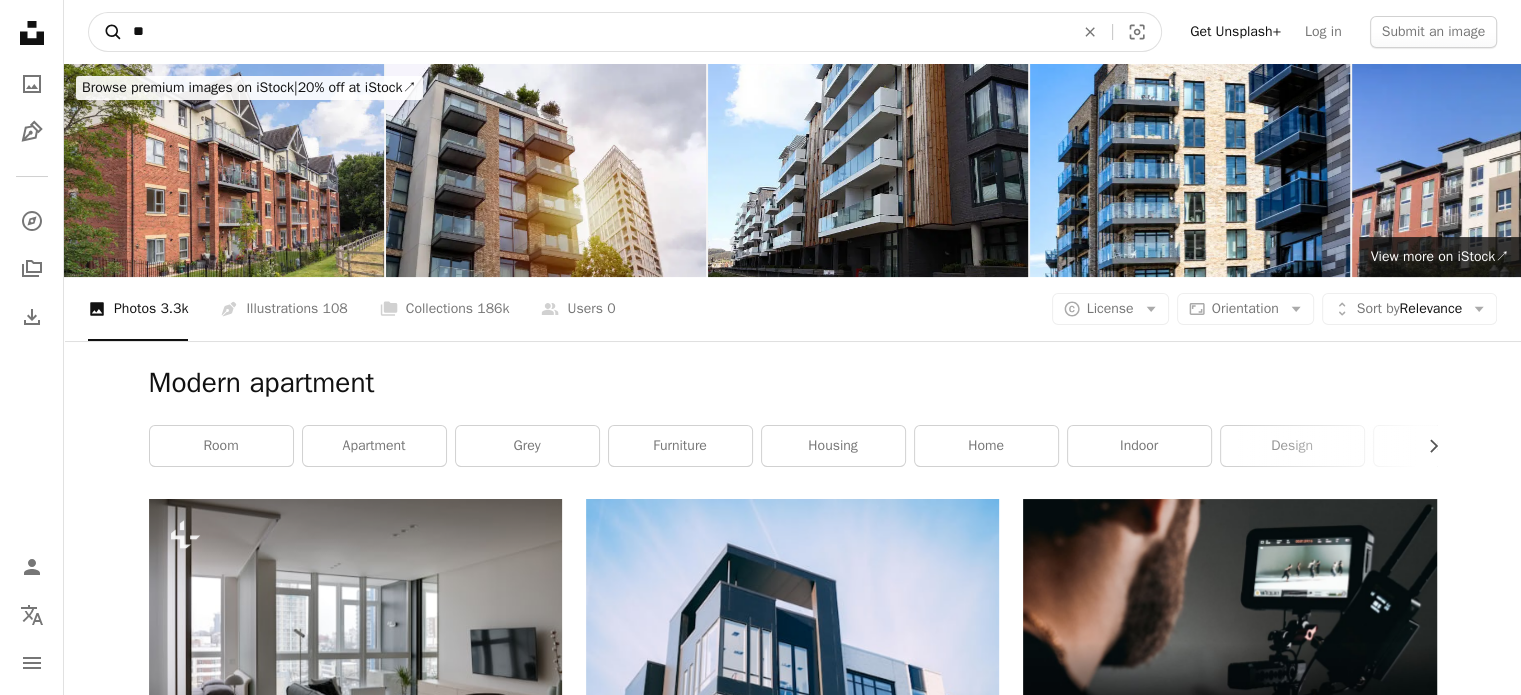 type on "*" 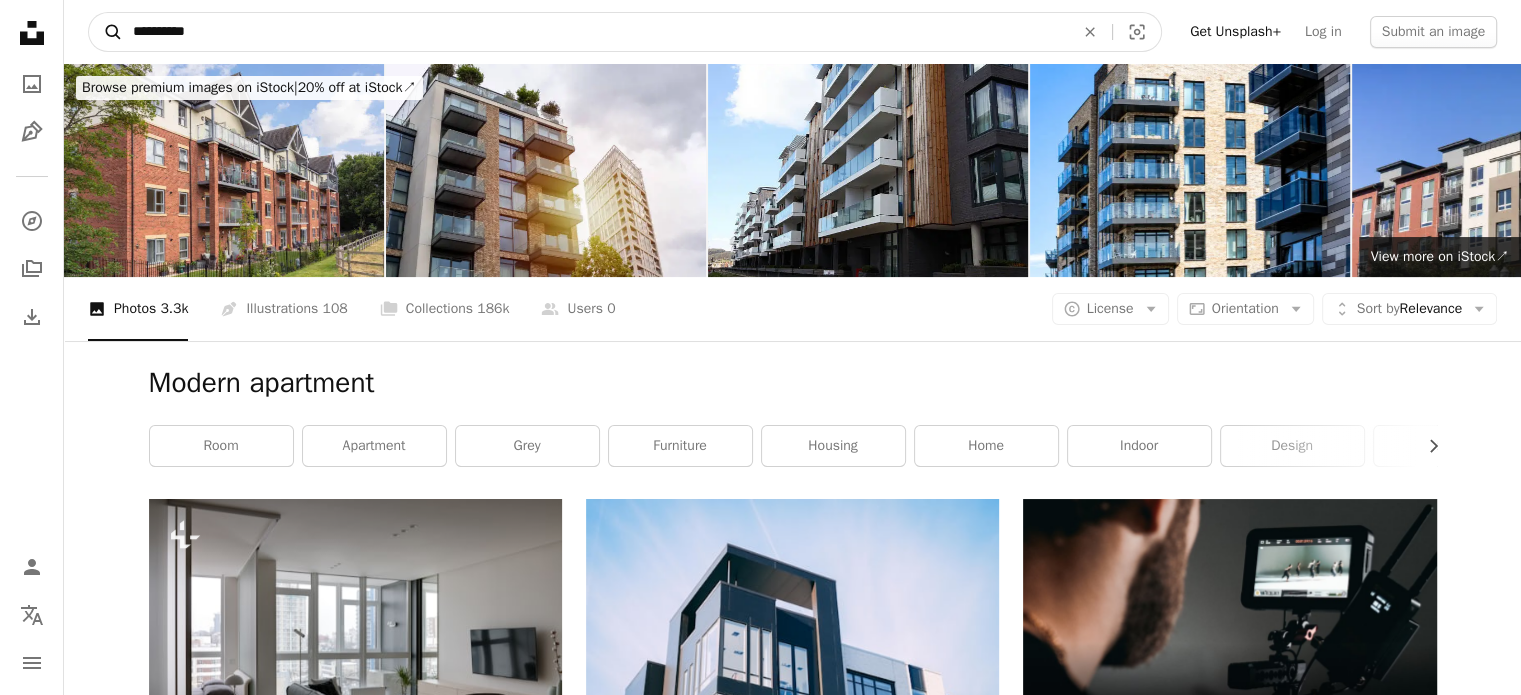 type on "**********" 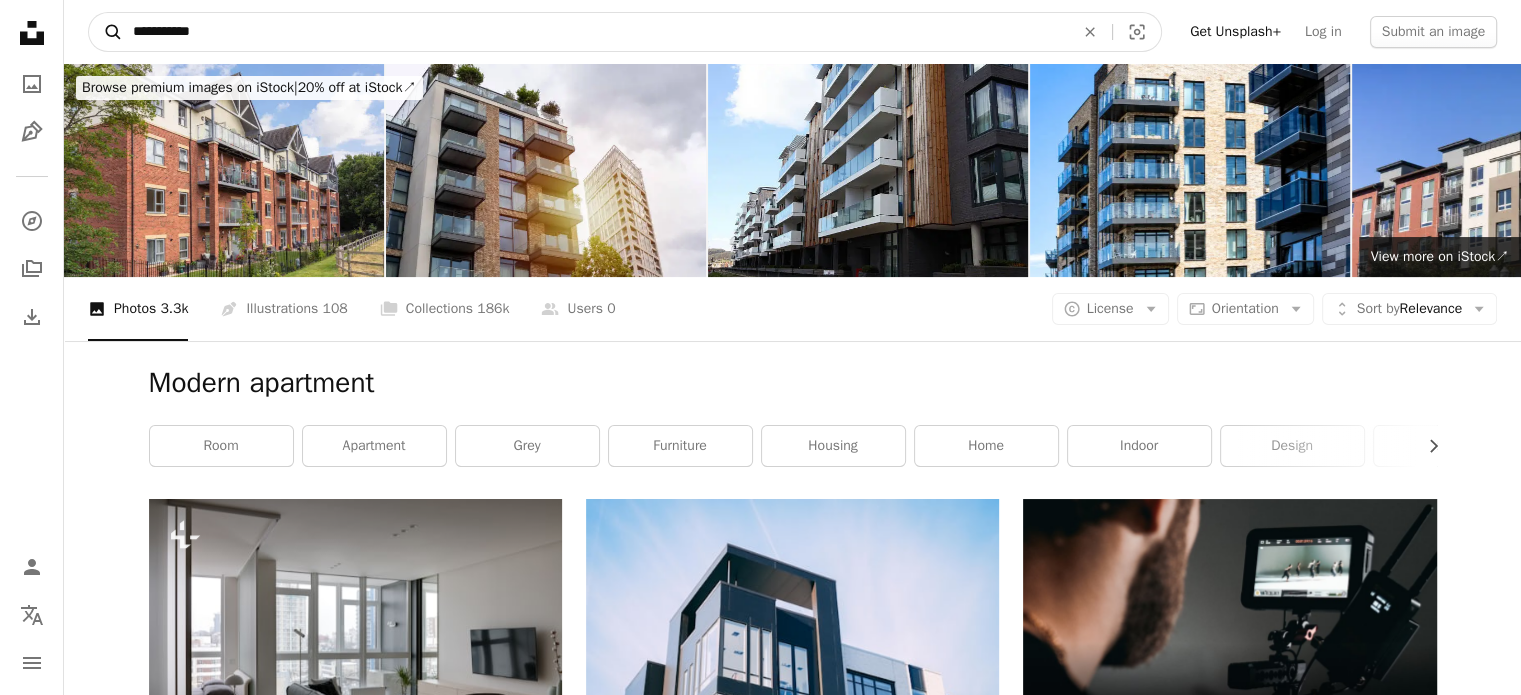 click on "A magnifying glass" at bounding box center (106, 32) 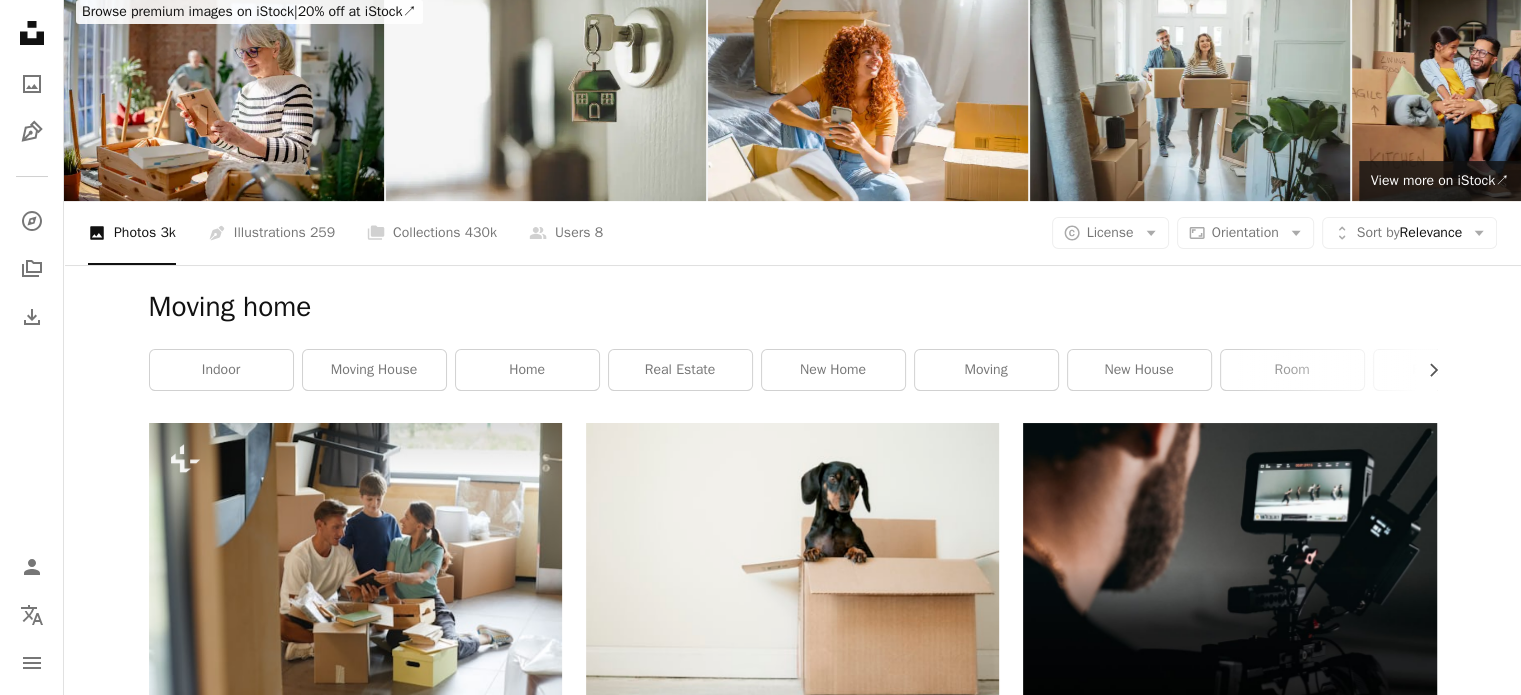 scroll, scrollTop: 0, scrollLeft: 0, axis: both 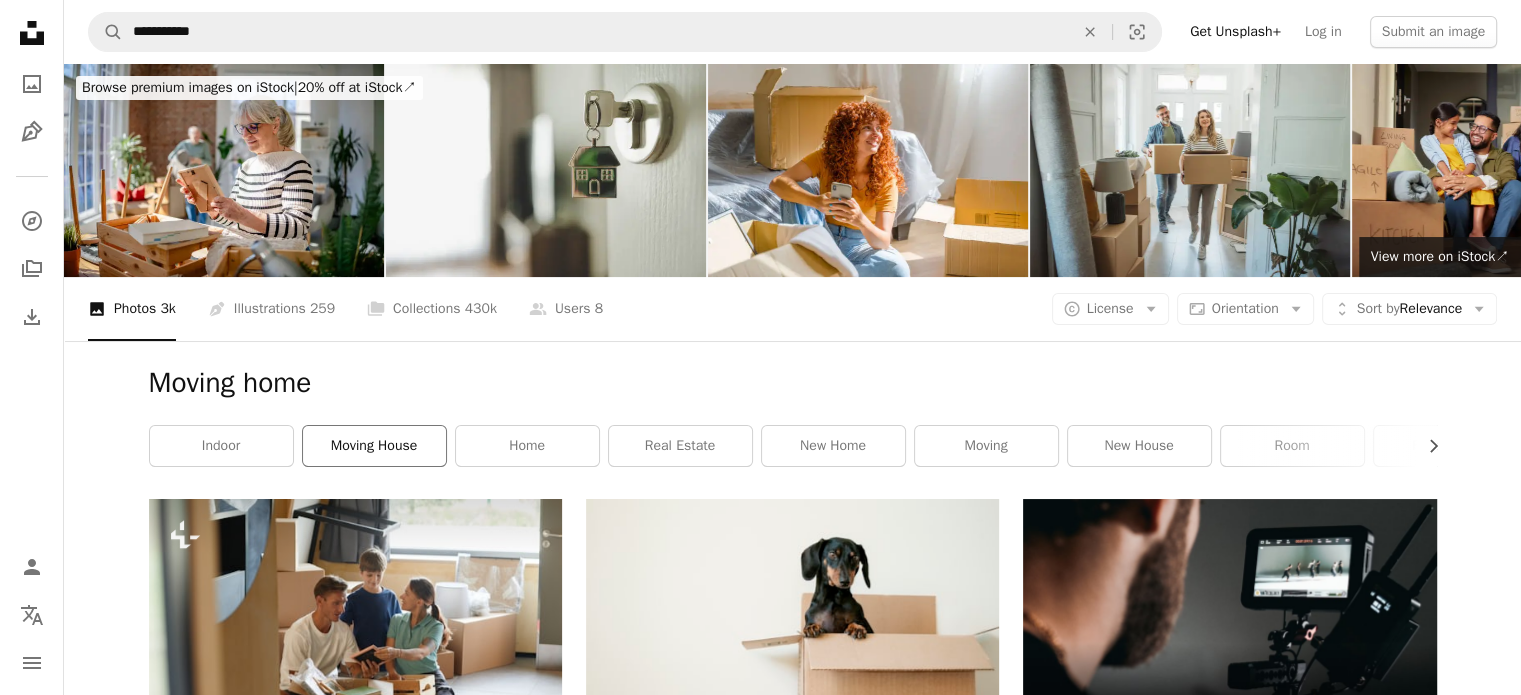 click on "moving house" at bounding box center [374, 446] 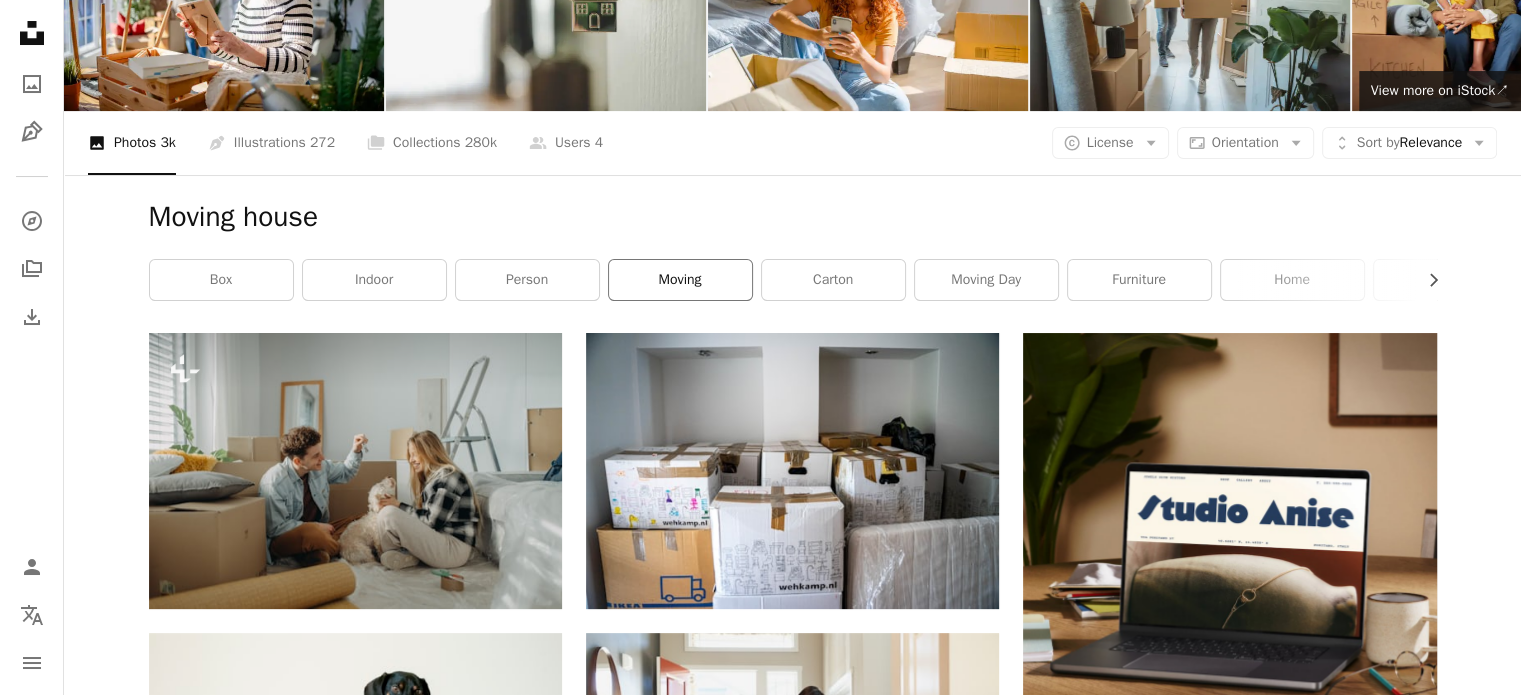 scroll, scrollTop: 200, scrollLeft: 0, axis: vertical 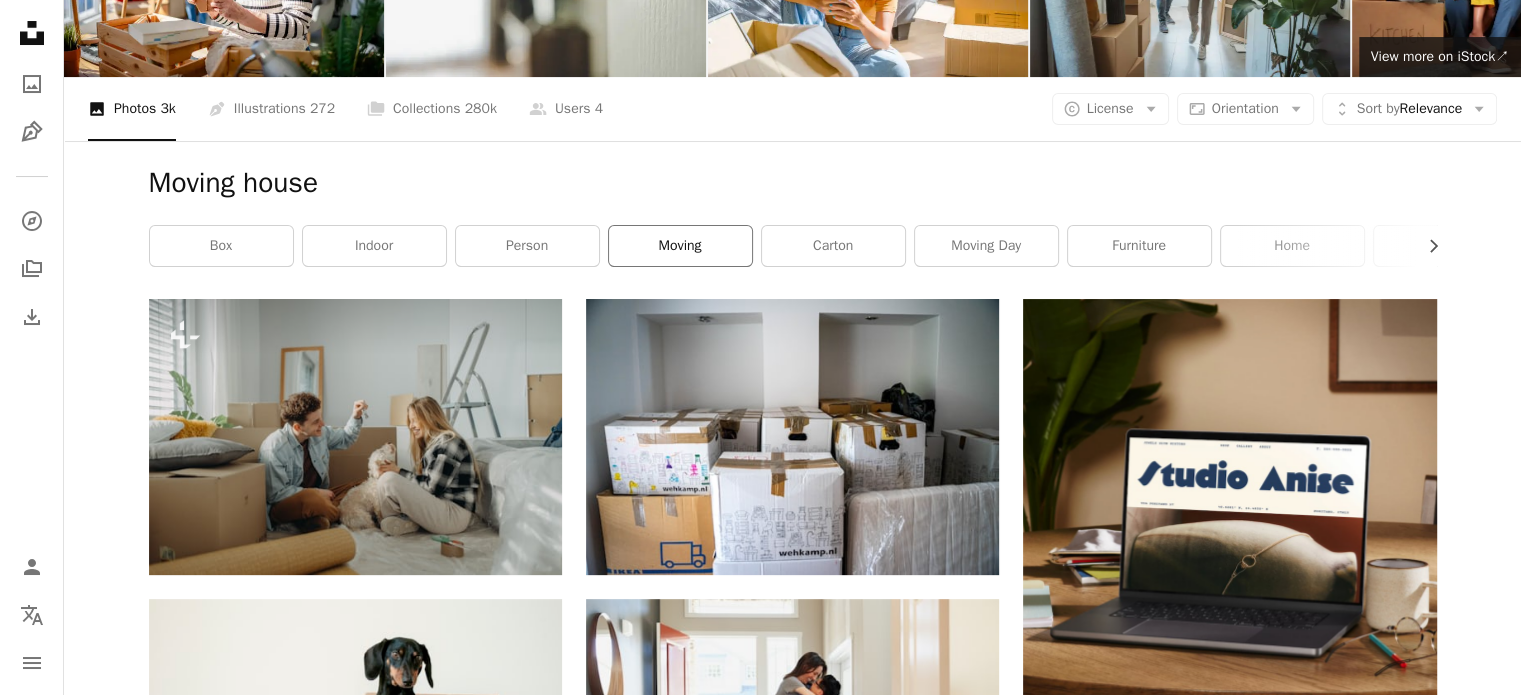 click on "moving" at bounding box center [680, 246] 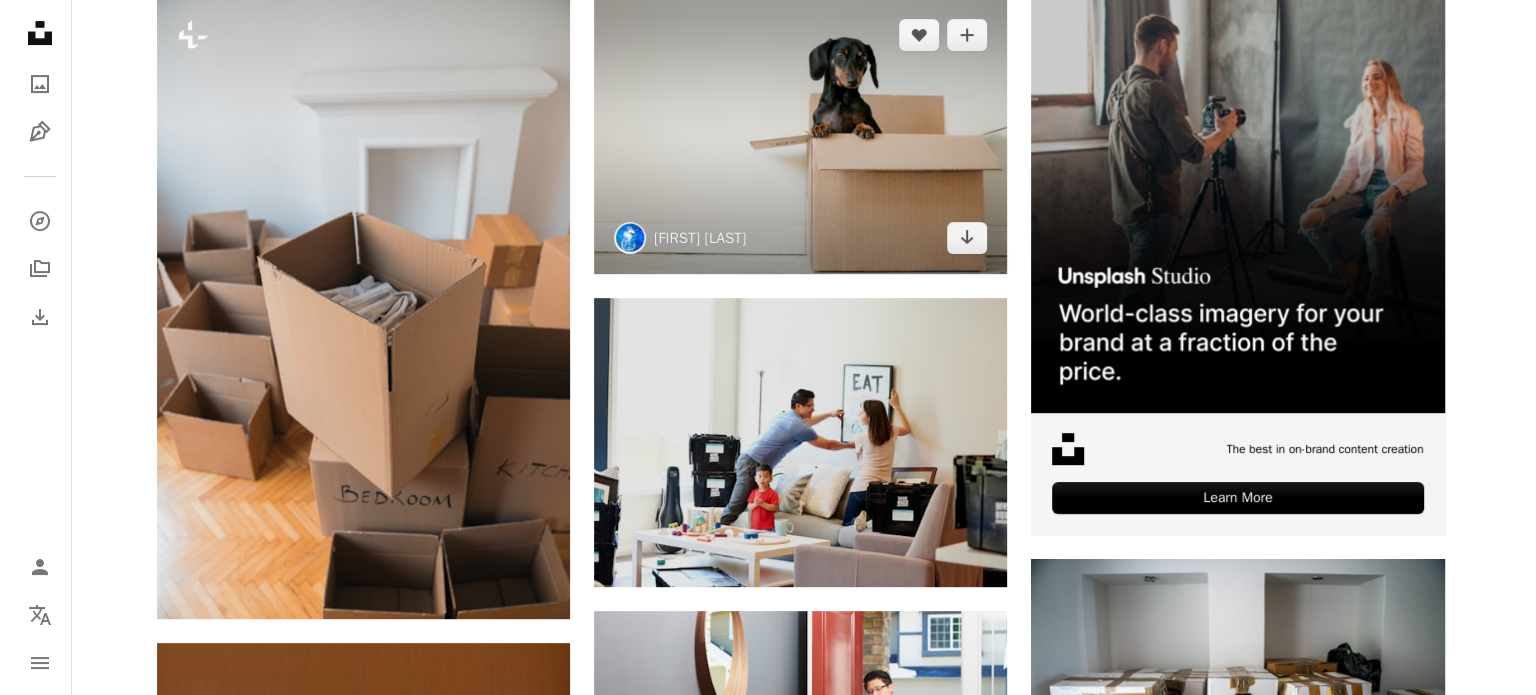 scroll, scrollTop: 400, scrollLeft: 0, axis: vertical 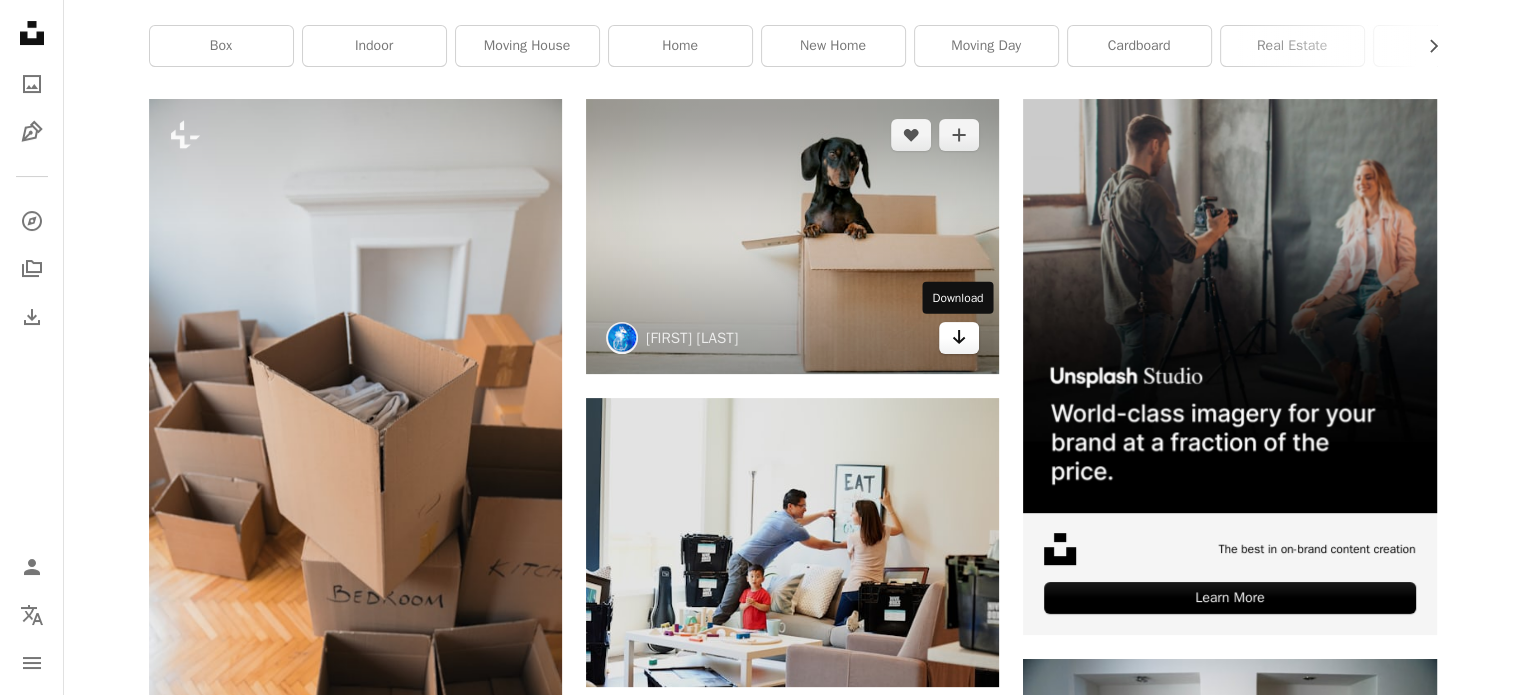 click on "Arrow pointing down" 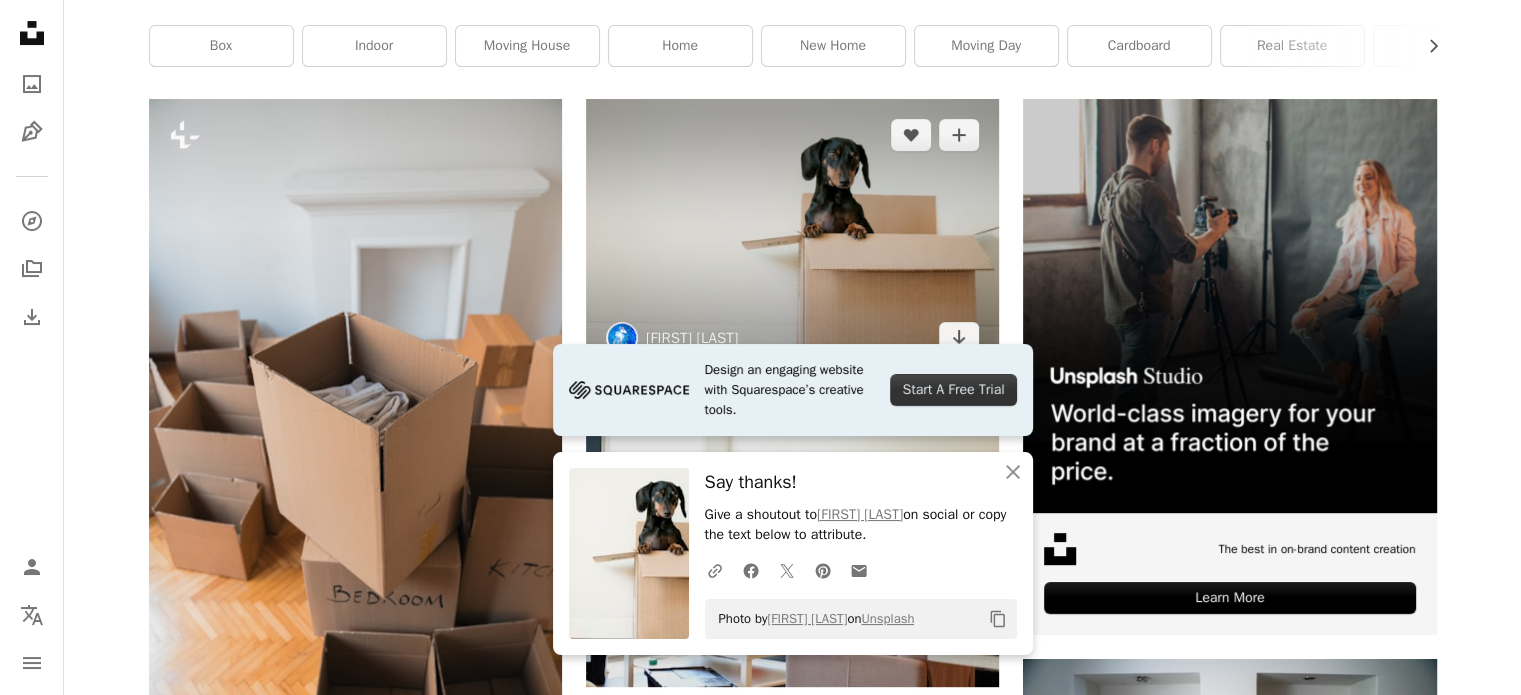 click at bounding box center [792, 236] 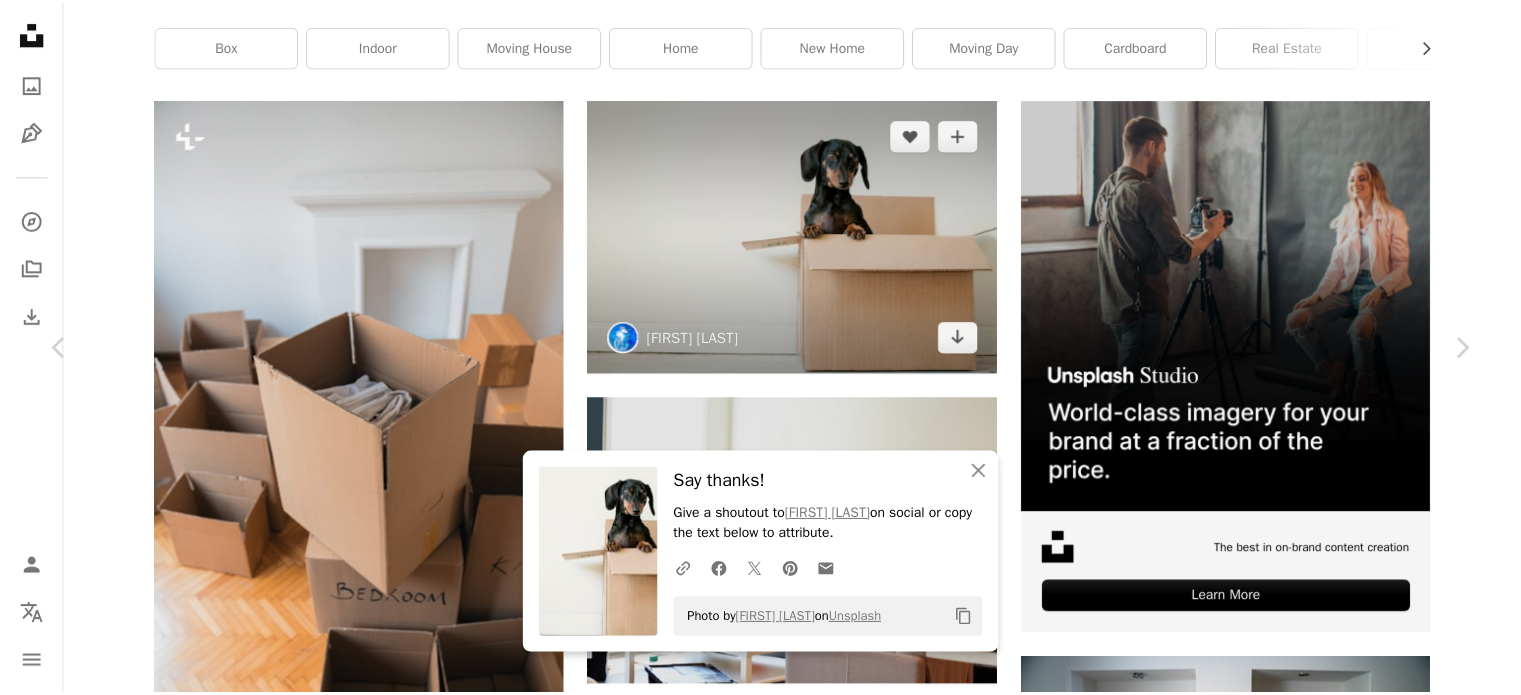scroll, scrollTop: 300, scrollLeft: 0, axis: vertical 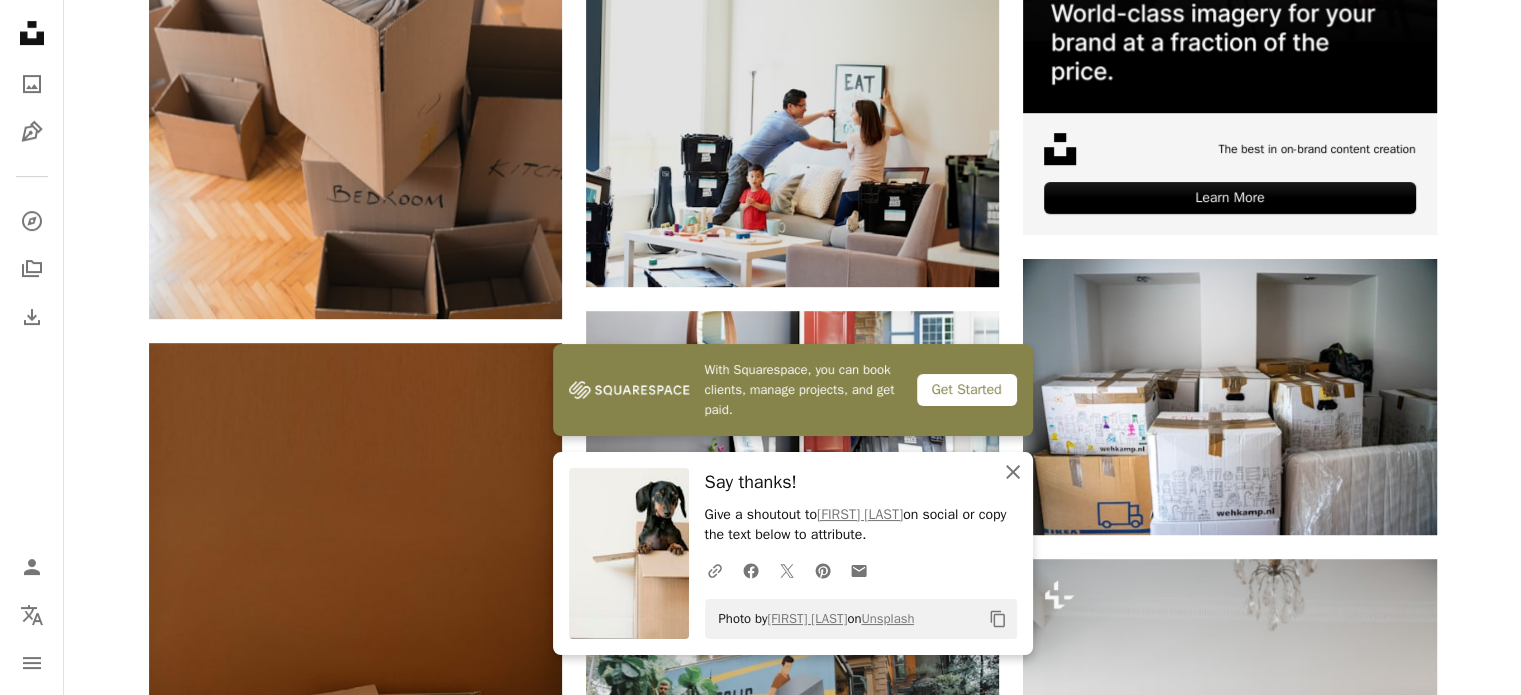 click on "An X shape" 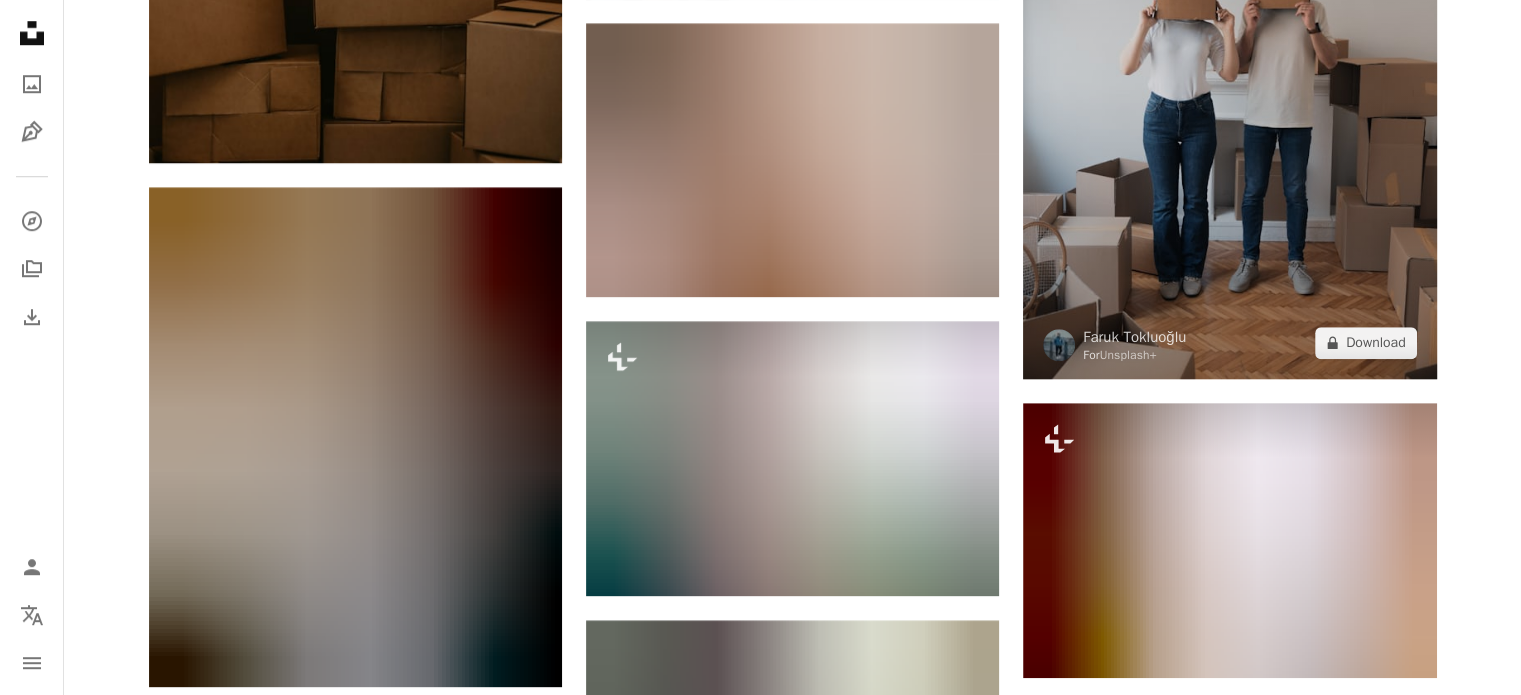 scroll, scrollTop: 1700, scrollLeft: 0, axis: vertical 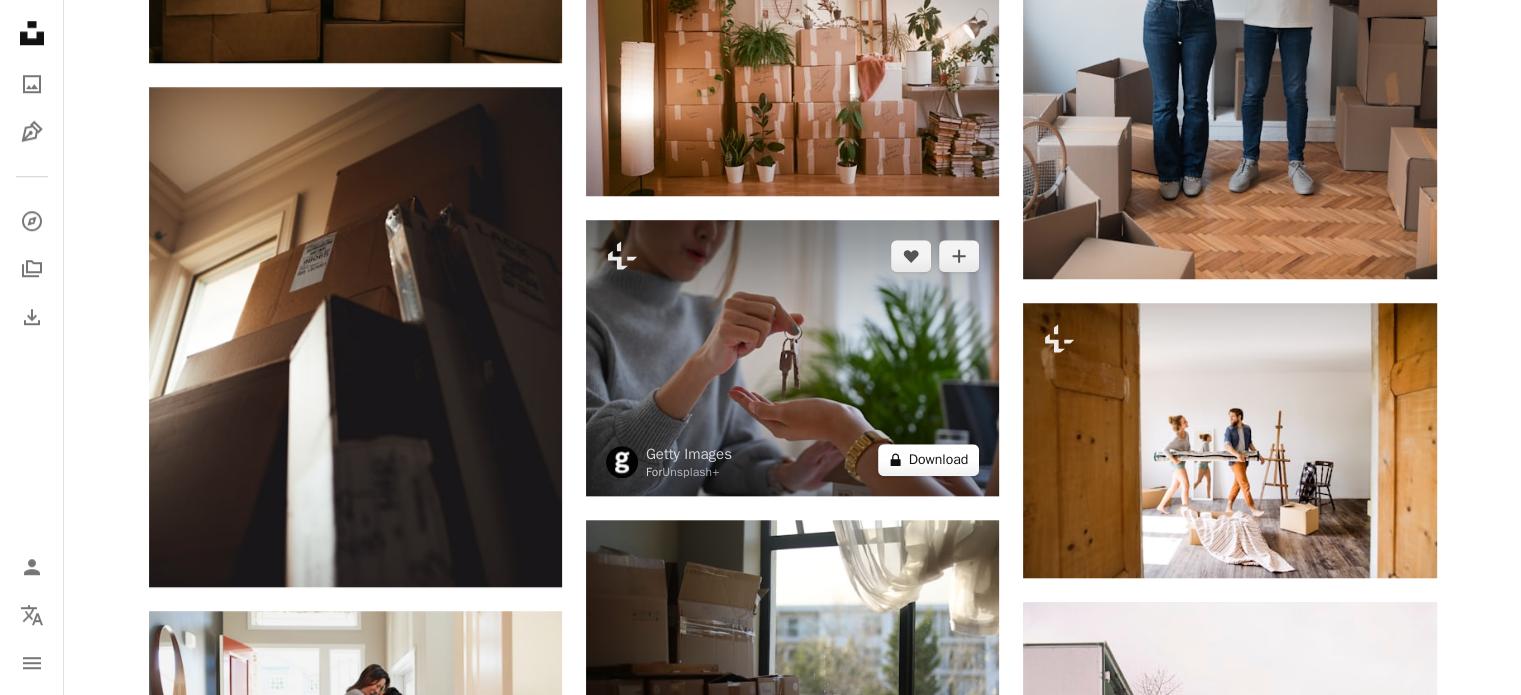 click on "A lock Download" at bounding box center (929, 460) 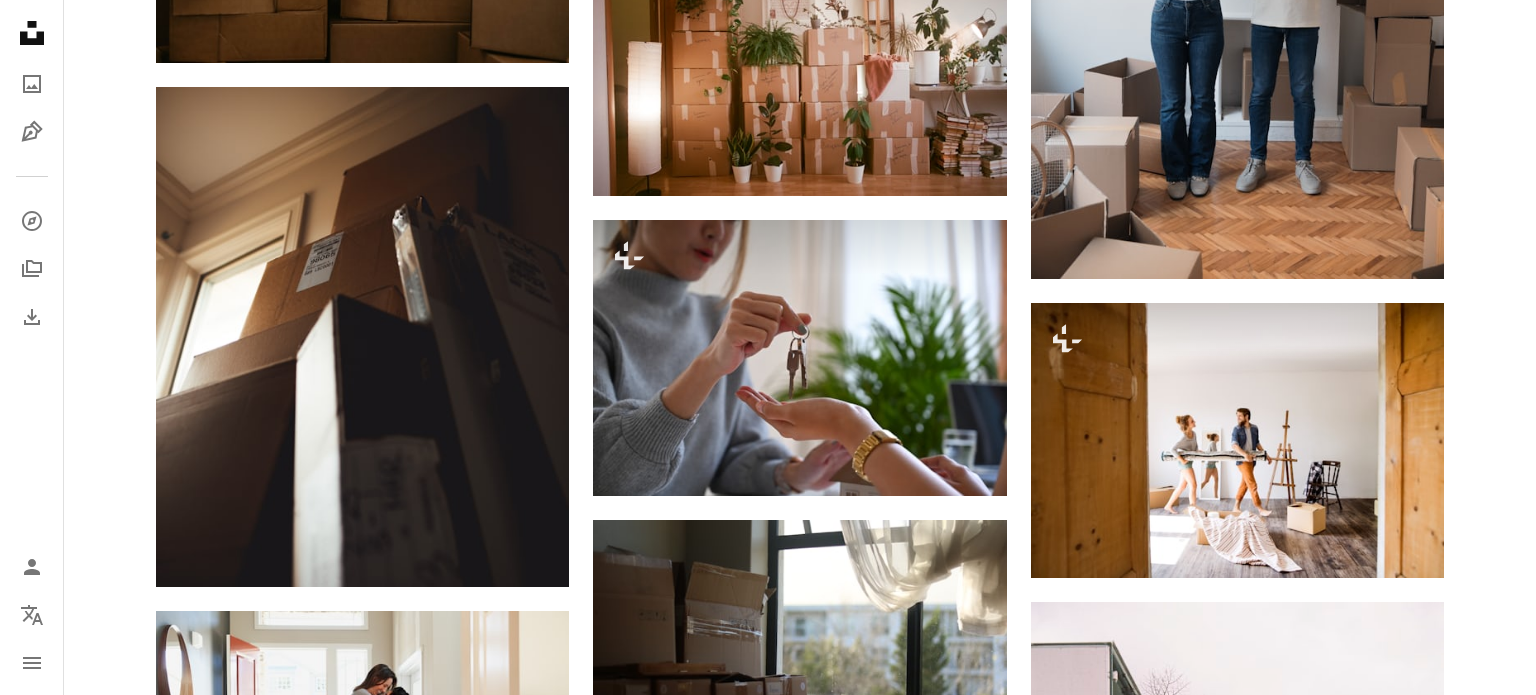 click on "An X shape" at bounding box center [20, 20] 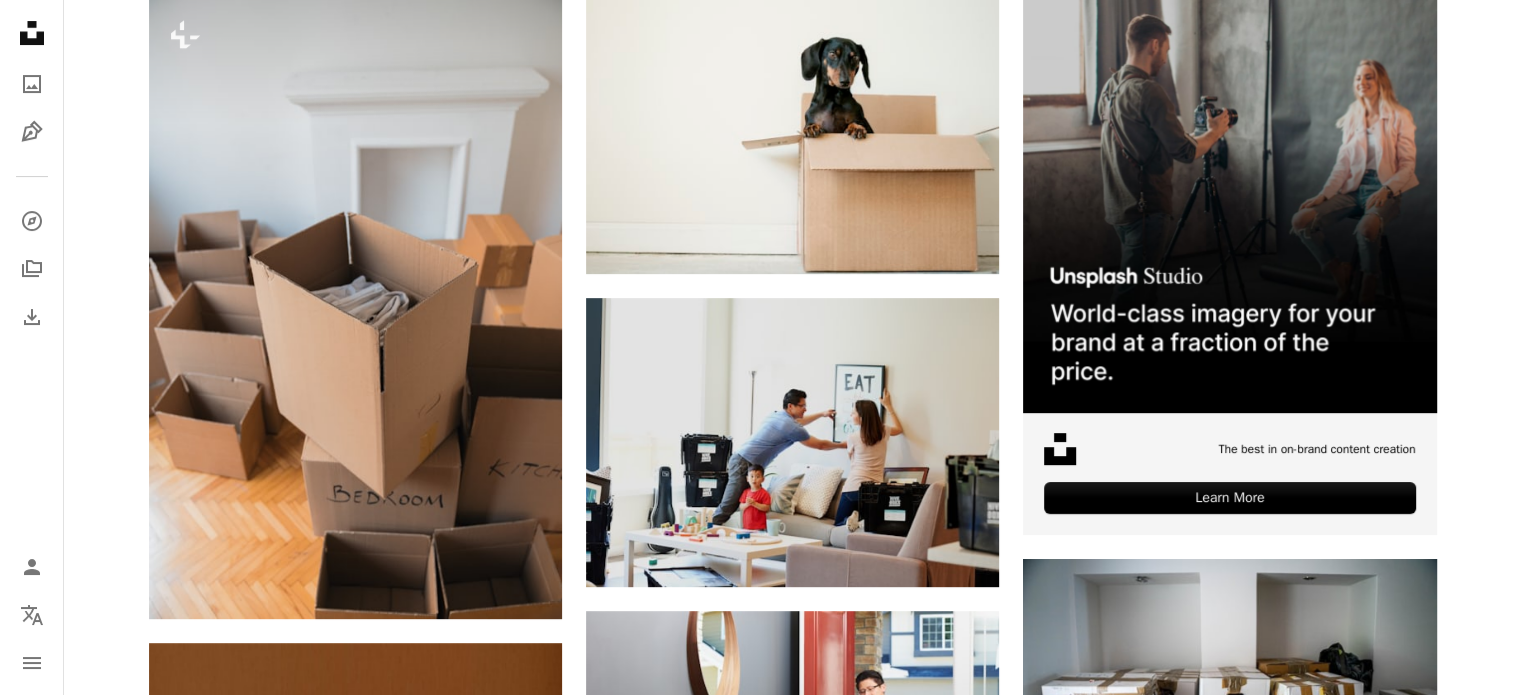 scroll, scrollTop: 0, scrollLeft: 0, axis: both 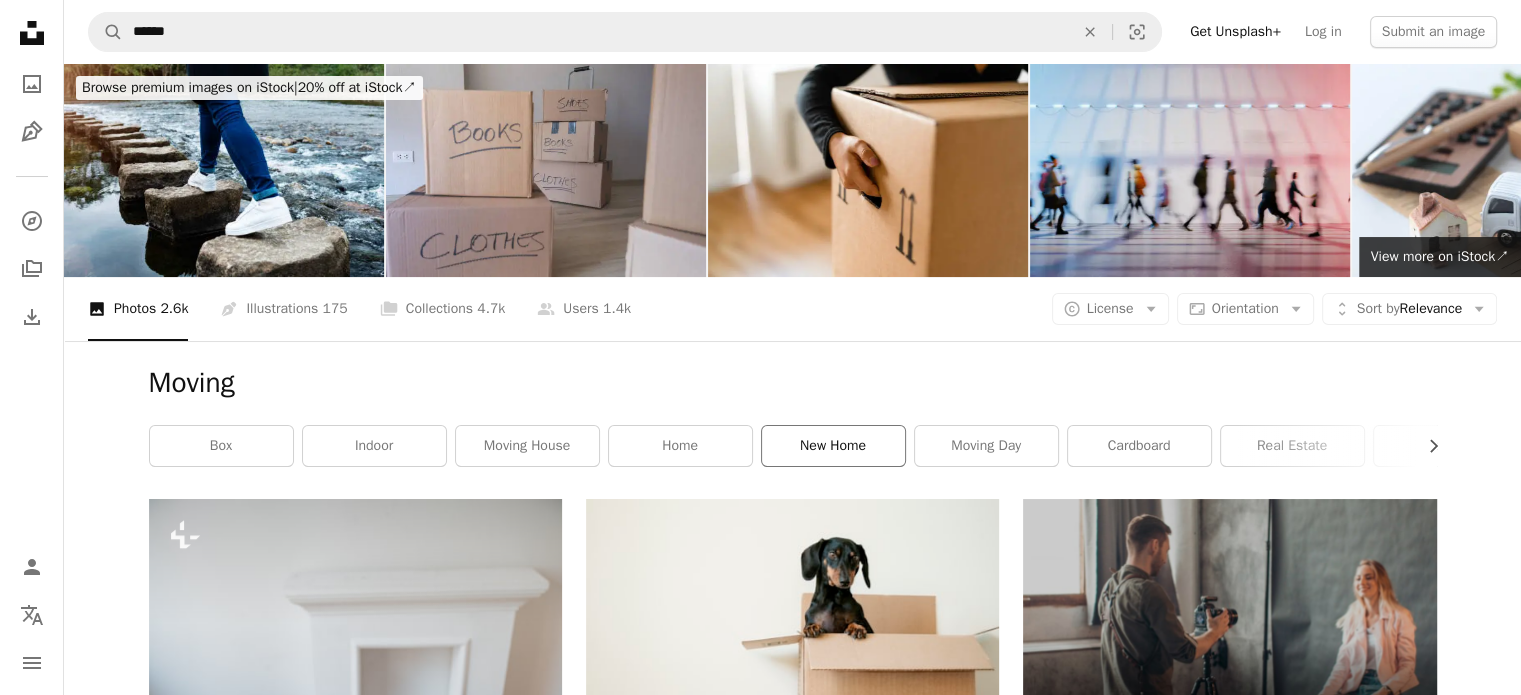 click on "new home" at bounding box center [833, 446] 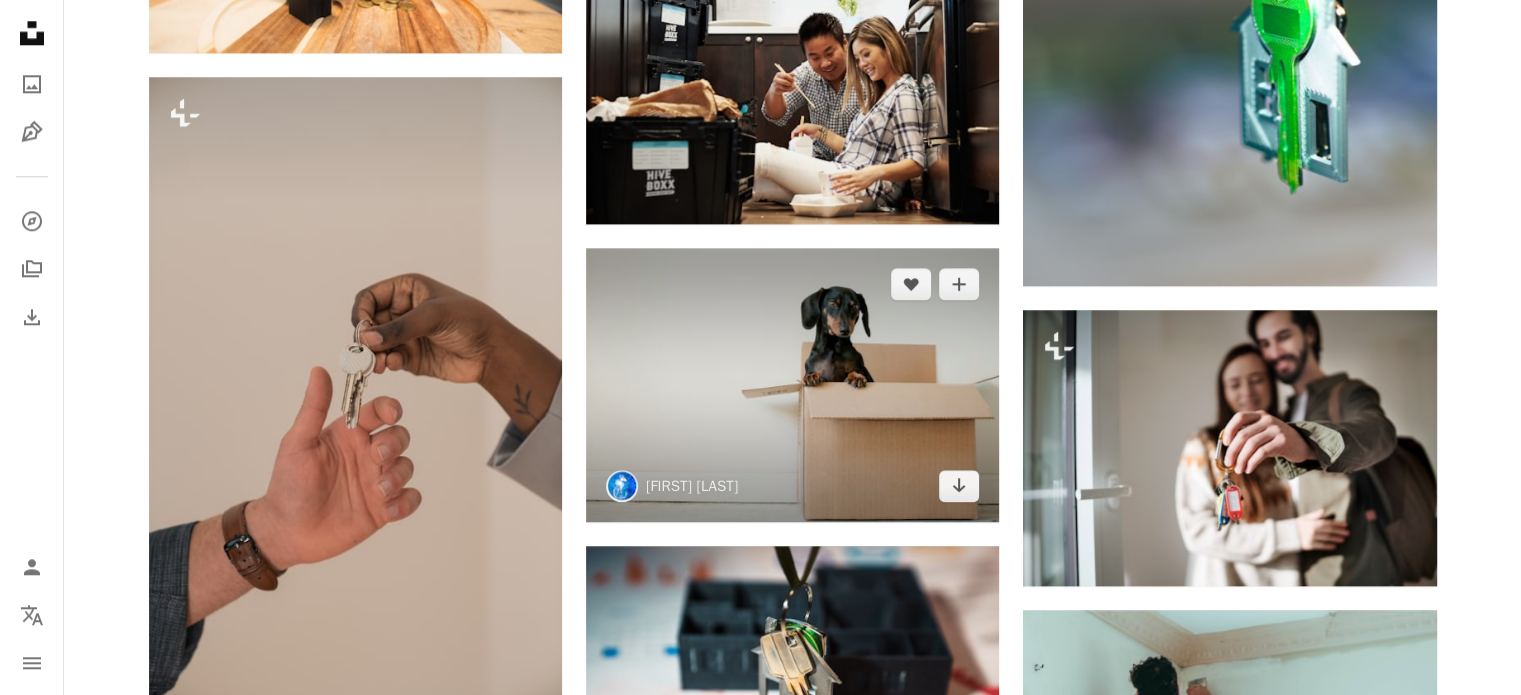 scroll, scrollTop: 2300, scrollLeft: 0, axis: vertical 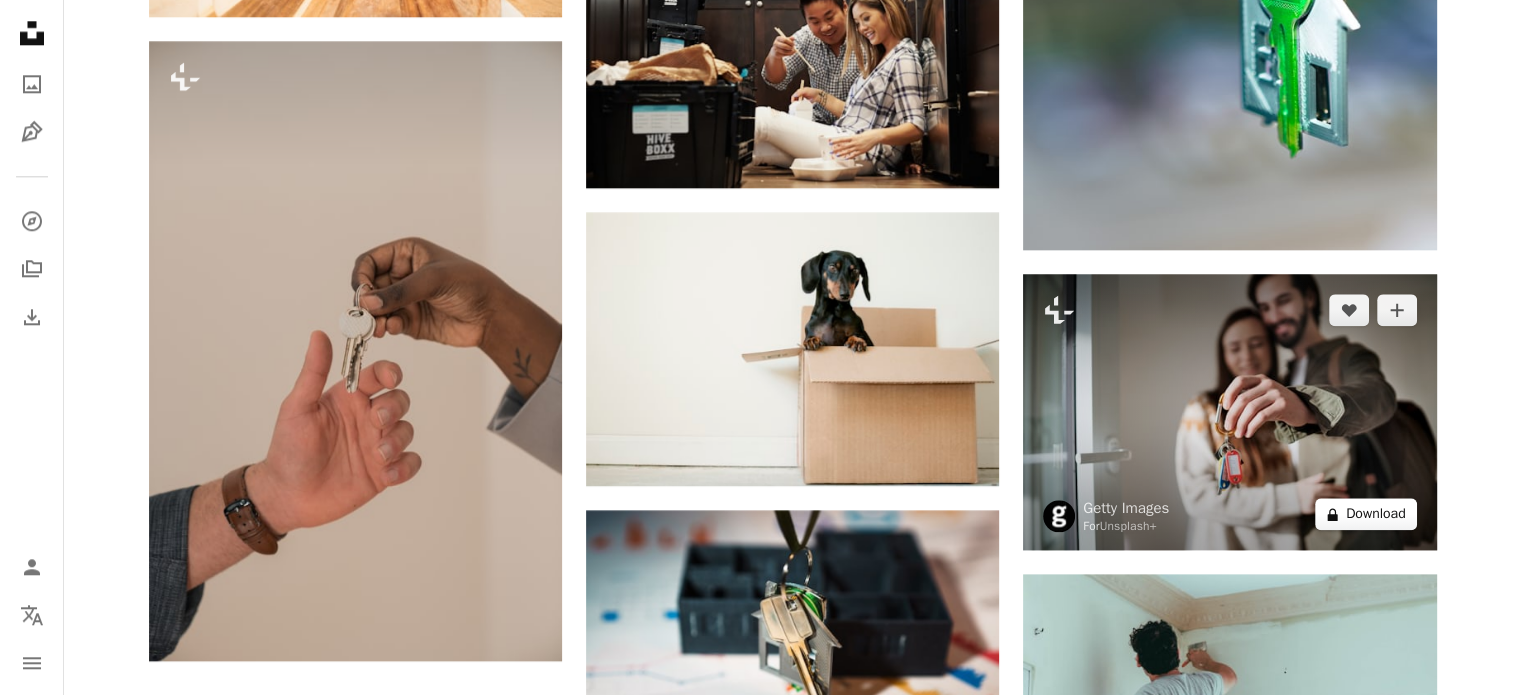 click on "A lock Download" at bounding box center [1366, 514] 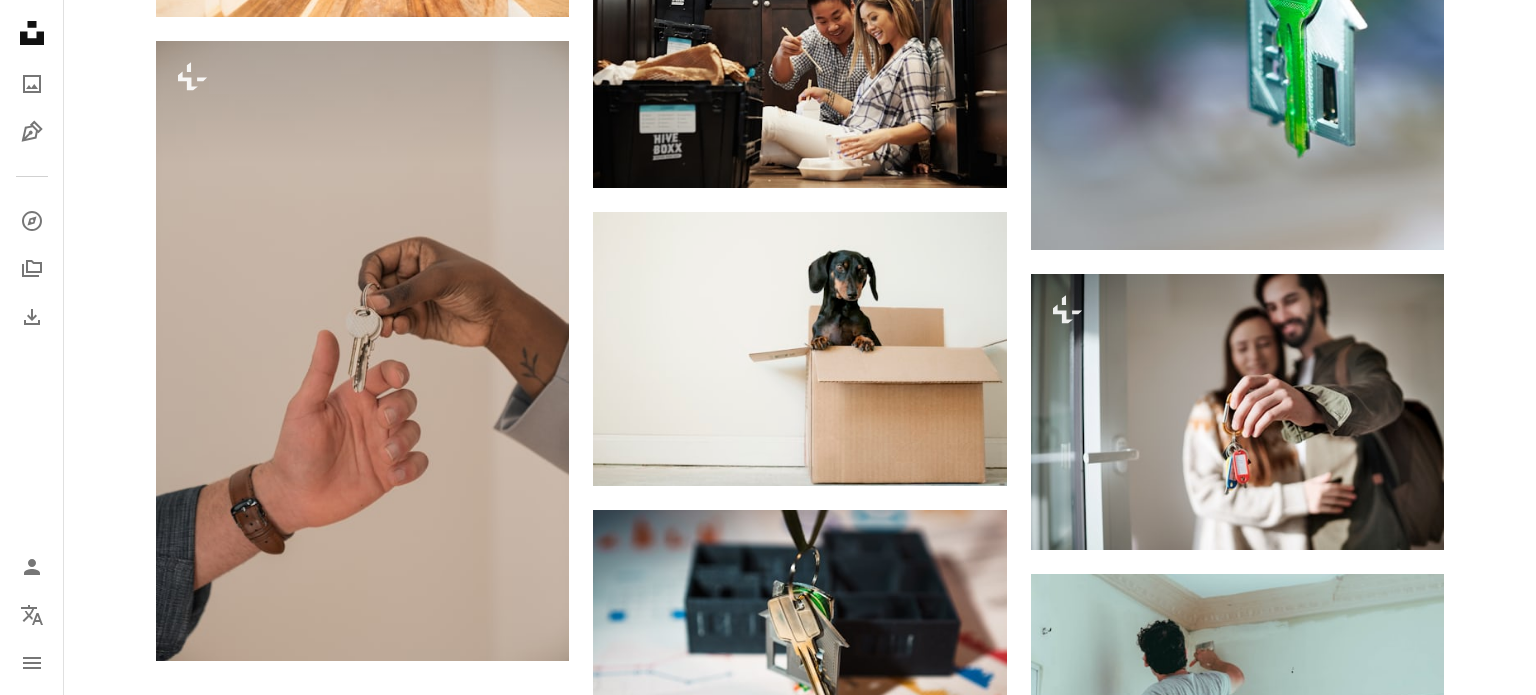 click on "An X shape" at bounding box center [20, 20] 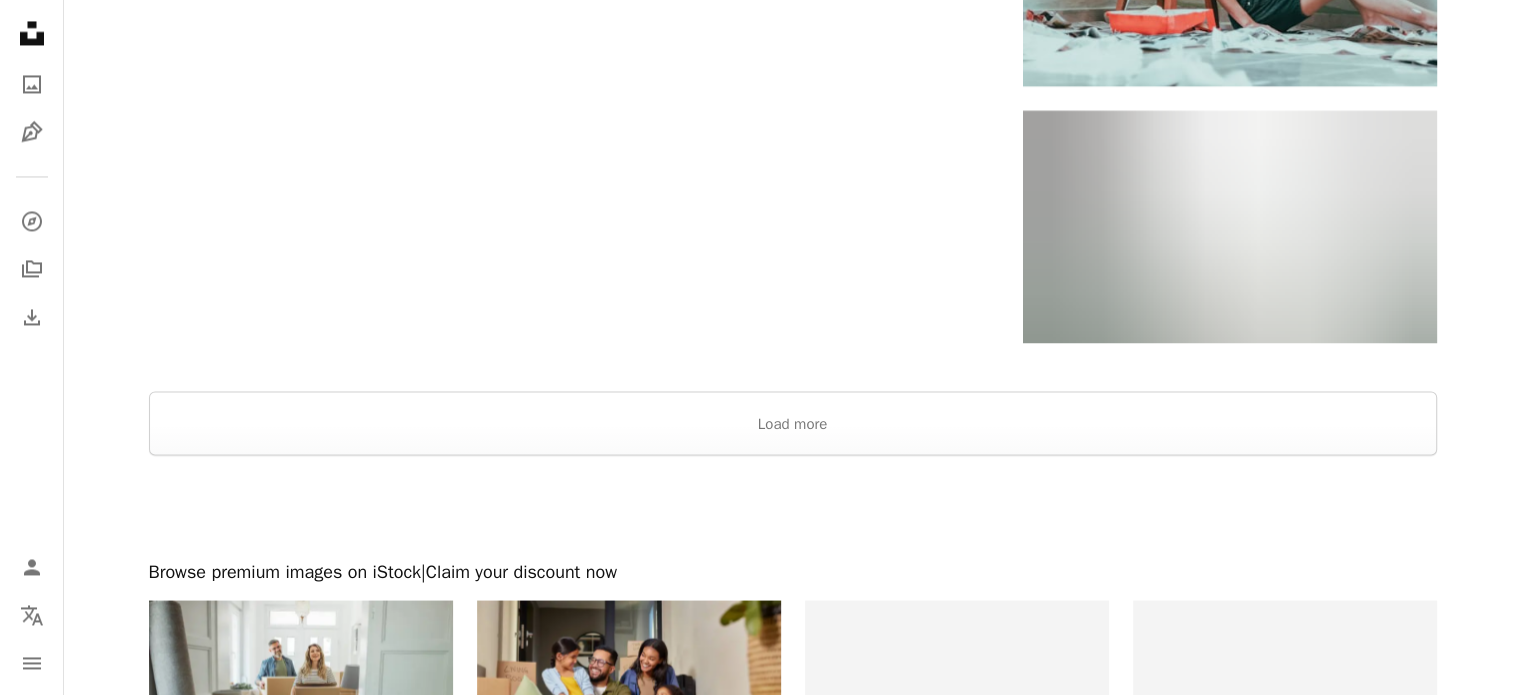 scroll, scrollTop: 3300, scrollLeft: 0, axis: vertical 